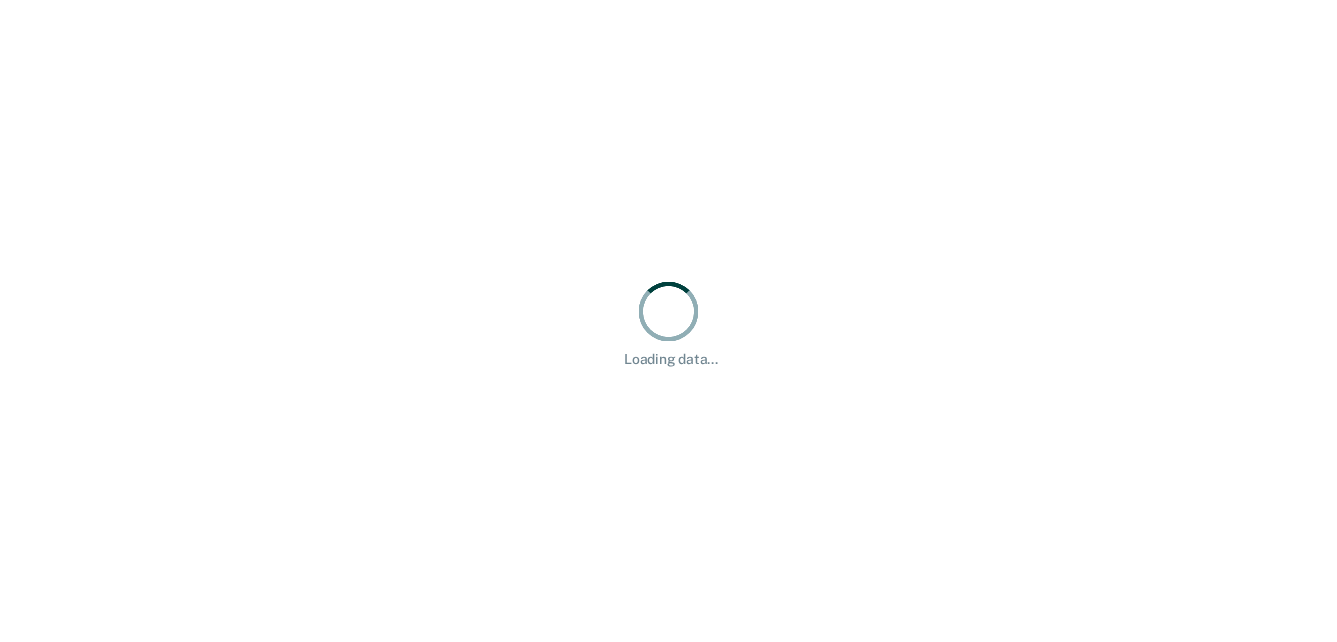 scroll, scrollTop: 0, scrollLeft: 0, axis: both 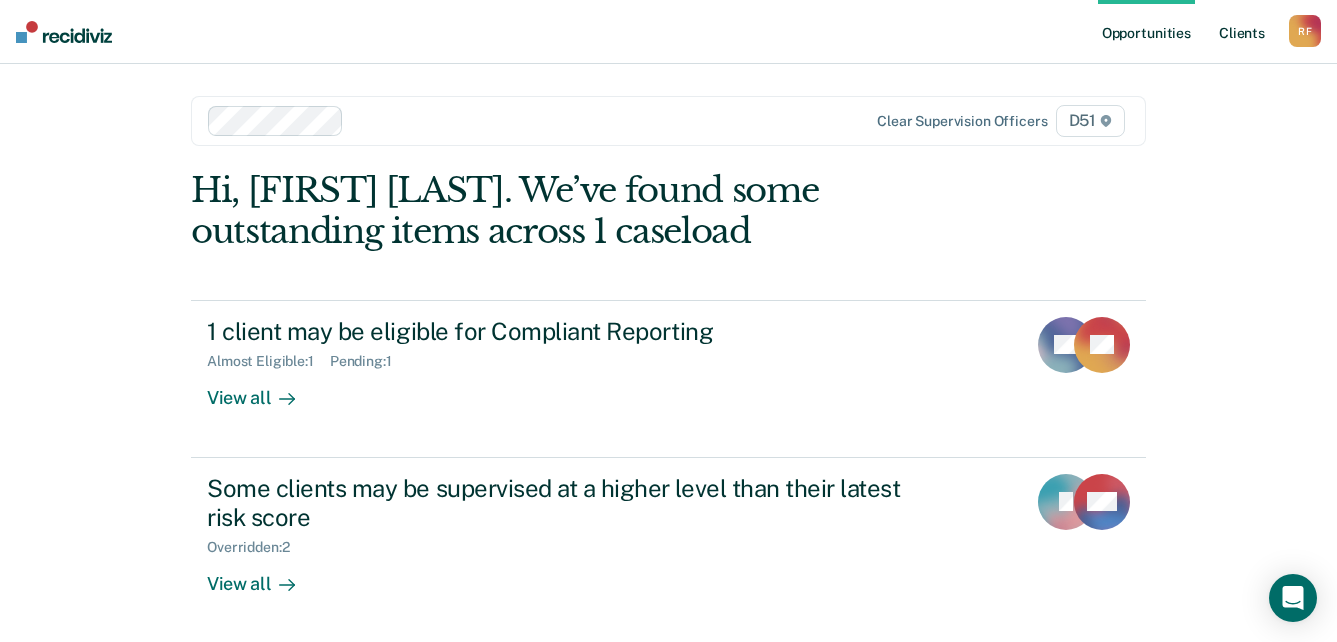click on "Client s" at bounding box center (1242, 32) 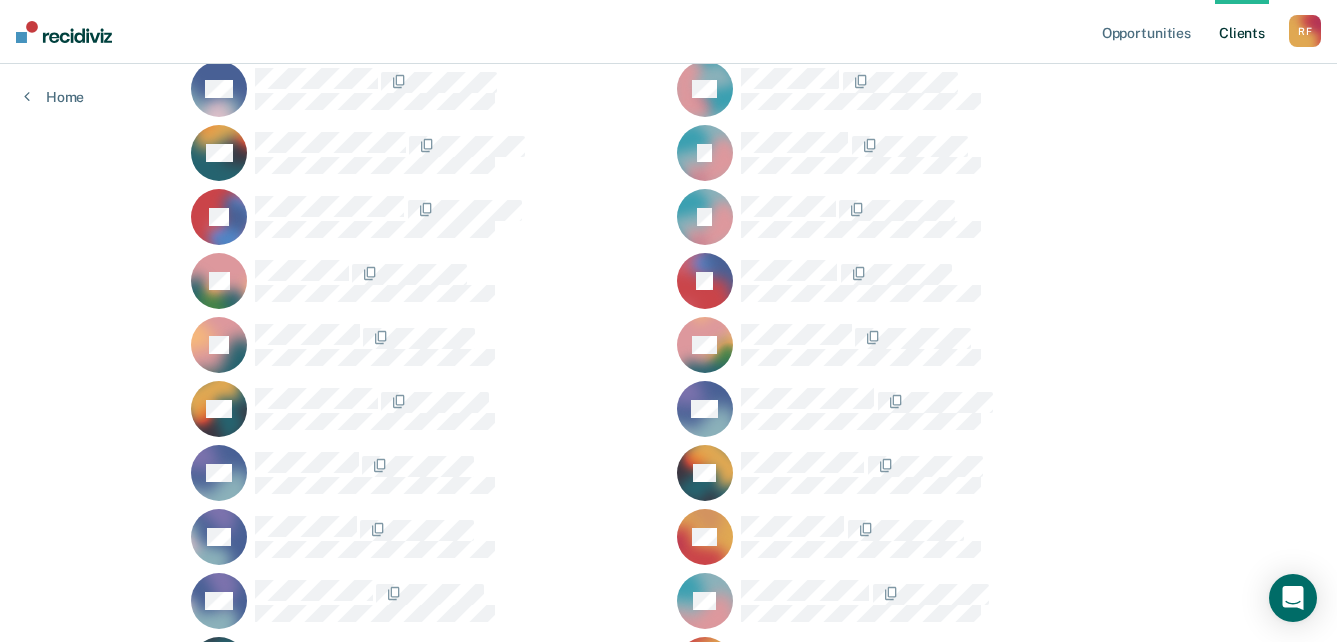 scroll, scrollTop: 1500, scrollLeft: 0, axis: vertical 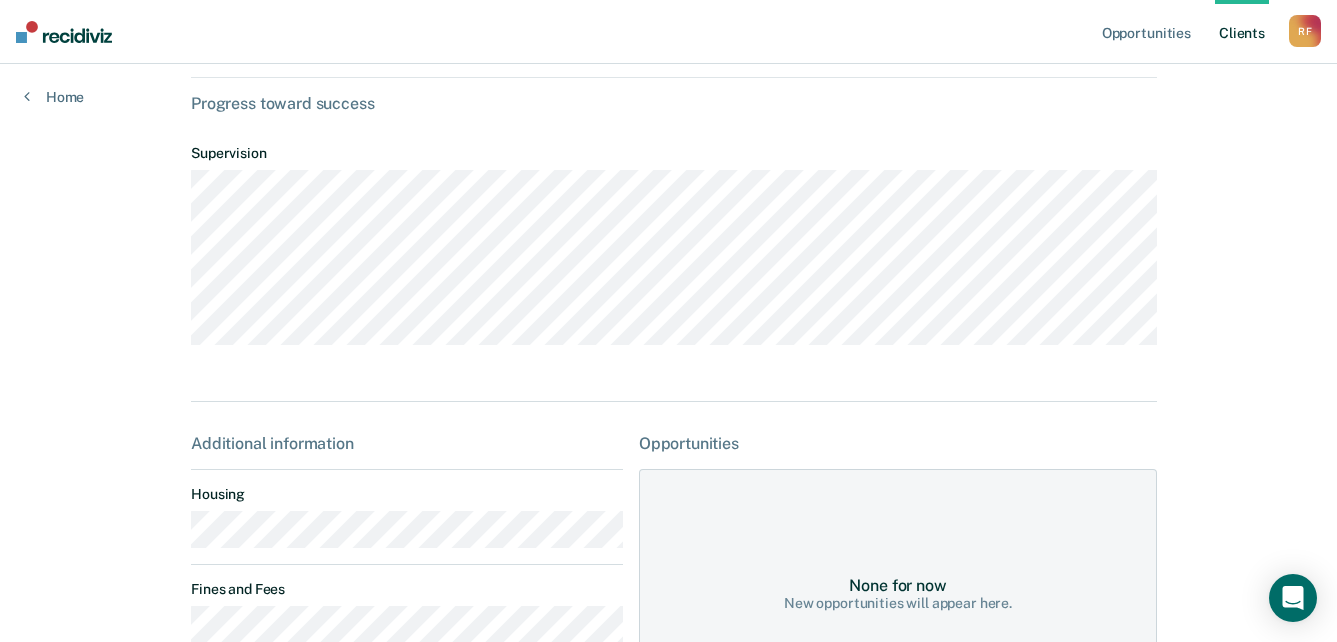 click on "[STATE]   Contacts Preferred Name Preferred Contact None Call Text Email None Progress toward success Supervision Additional information Housing   Fines and Fees Probation Special Conditions Parole Special Conditions Opportunities None for now New opportunities will appear here." at bounding box center (668, 414) 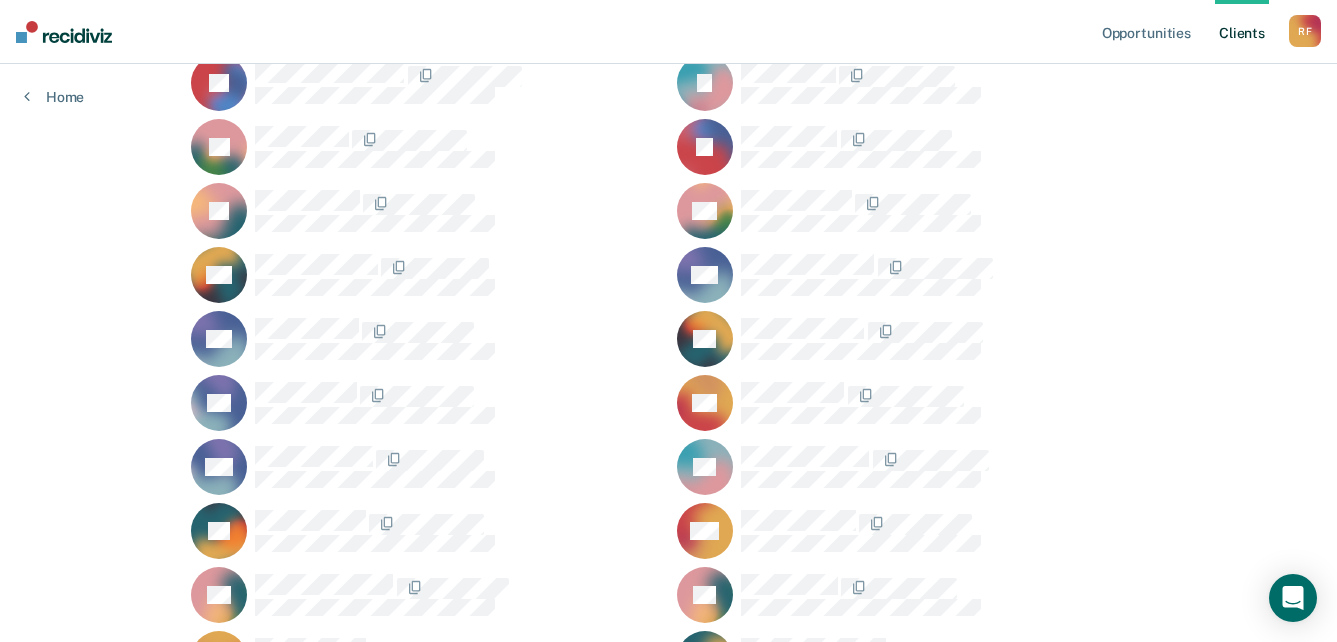 scroll, scrollTop: 1600, scrollLeft: 0, axis: vertical 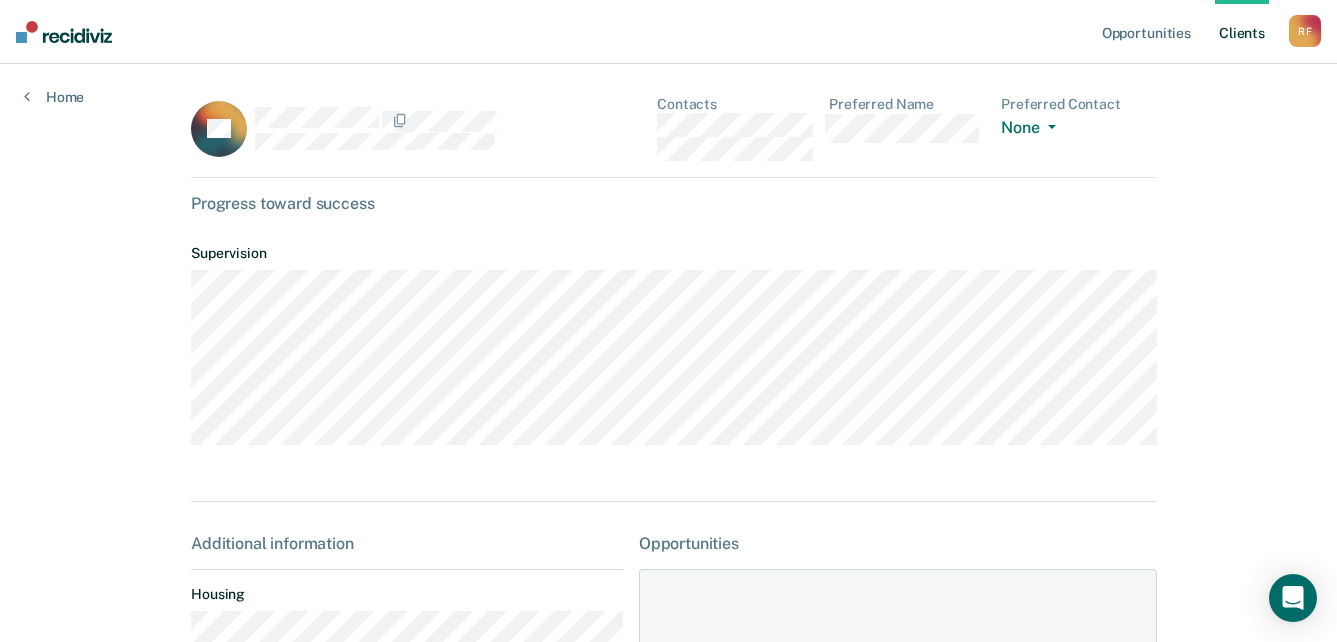 click on "[STATE]   Contacts Preferred Name Preferred Contact None Call Text Email None" at bounding box center (674, 137) 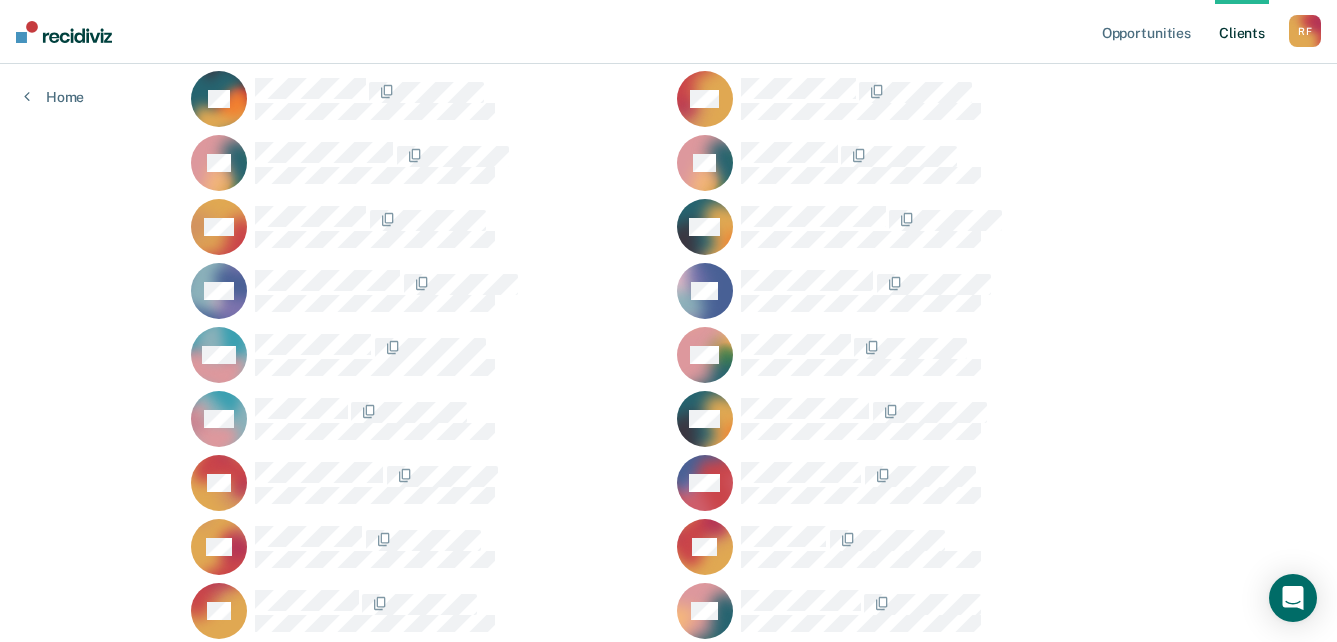scroll, scrollTop: 2200, scrollLeft: 0, axis: vertical 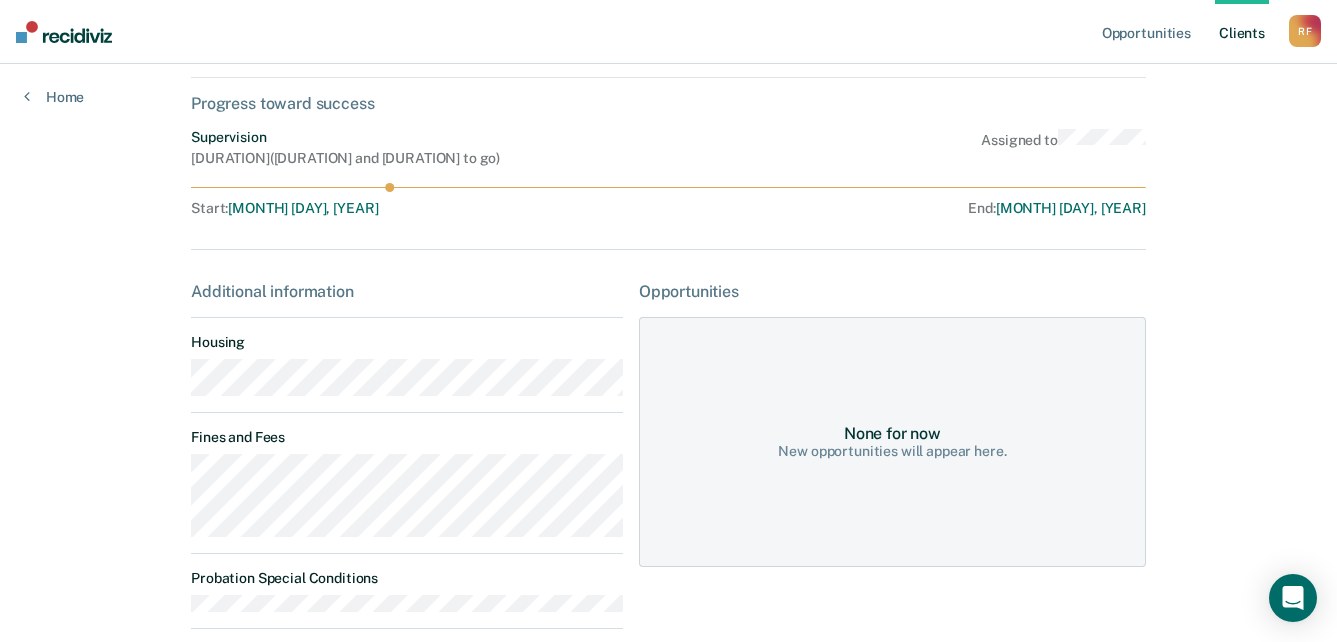 click on "[STATE]   Contacts Preferred Name Preferred Contact None Call Text Email None Progress toward success Supervision [DURATION]  ( [DURATION] to go ) Assigned to  Start :  [MONTH] [DAY], [YEAR] End :  [MONTH] [DAY], [YEAR] Additional information Housing   Fines and Fees Probation Special Conditions Parole Special Conditions Opportunities None for now New opportunities will appear here." at bounding box center [668, 361] 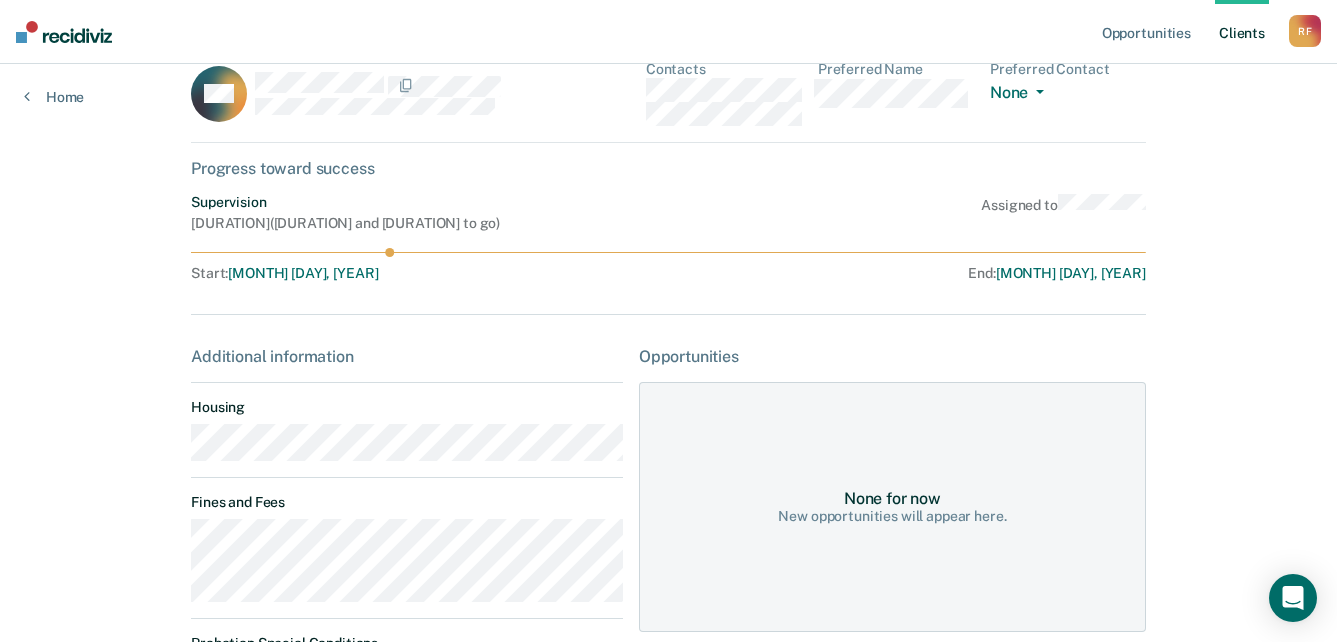 scroll, scrollTop: 0, scrollLeft: 0, axis: both 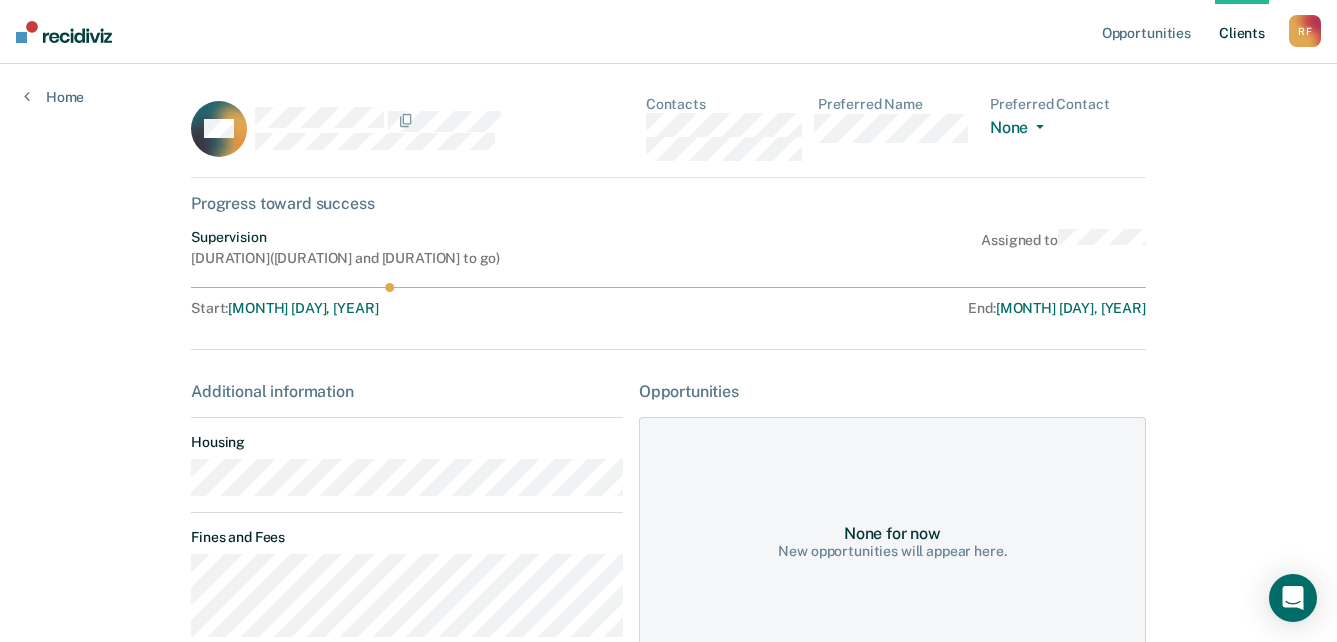 click on "CM   Contacts Preferred Name Preferred Contact None Call Text Email None" at bounding box center [668, 137] 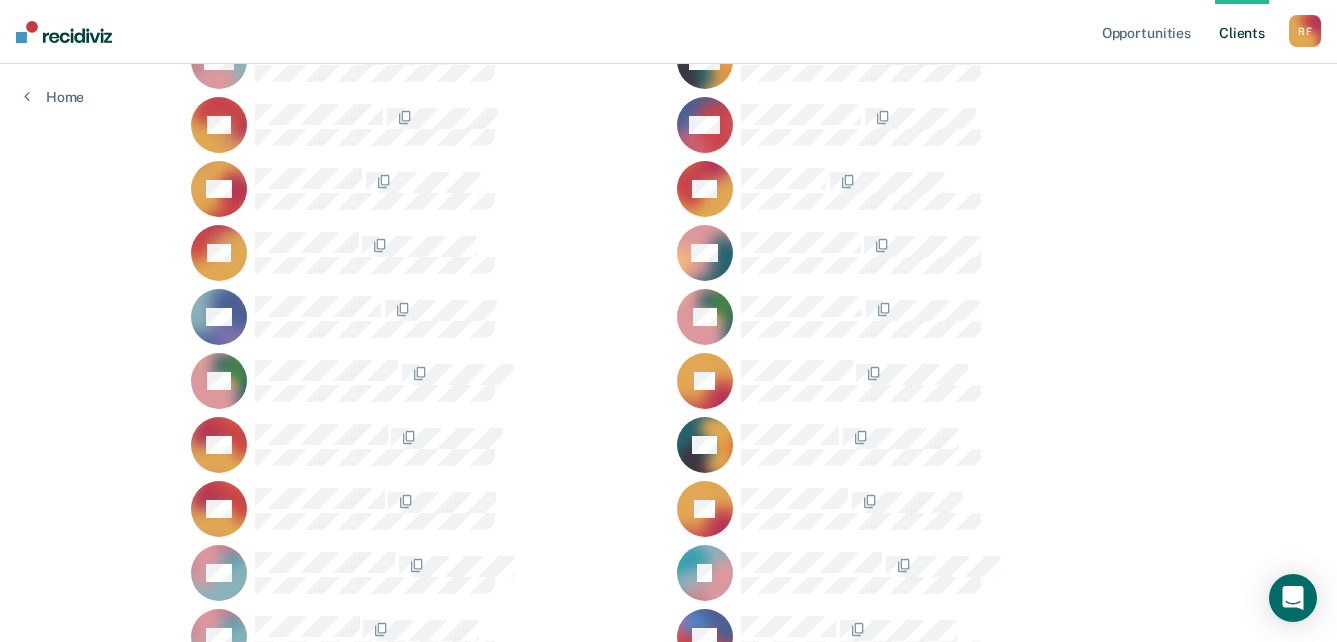 scroll, scrollTop: 2400, scrollLeft: 0, axis: vertical 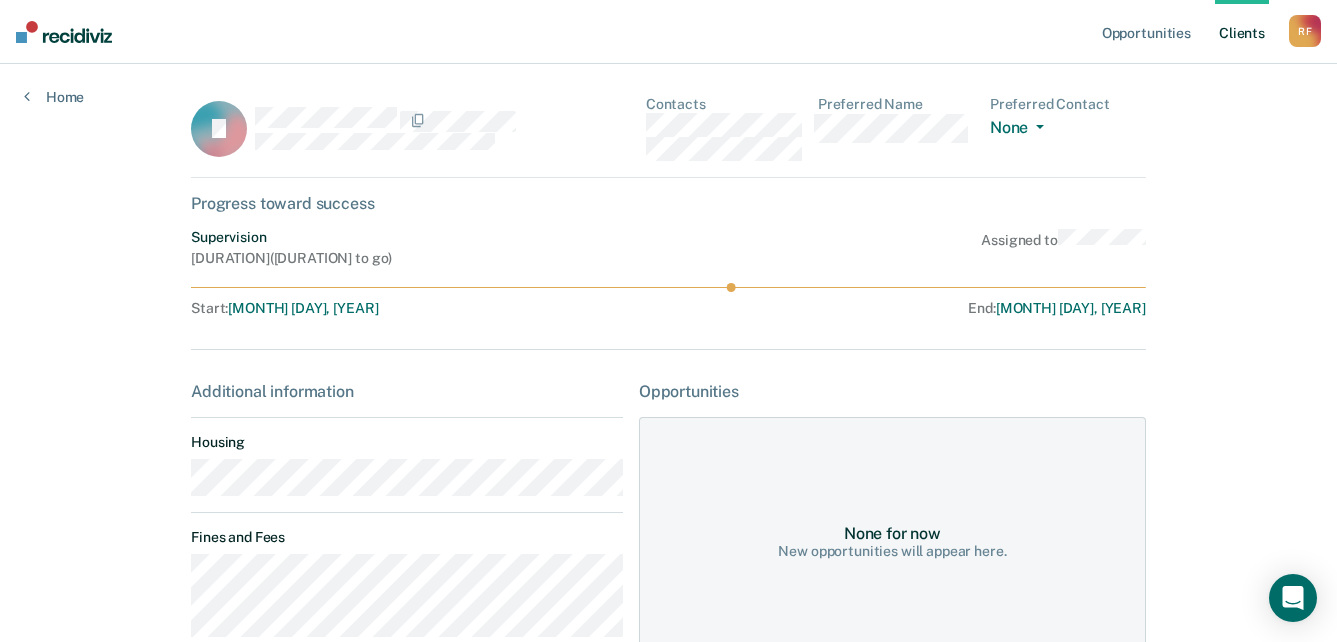click on "[STATE]   Contacts Preferred Name Preferred Contact None Call Text Email None Progress toward success Supervision [DURATION]  ( [DURATION] to go ) Assigned to  Start :  [MONTH] [DAY], [YEAR] End :  [MONTH] [DAY], [YEAR] Additional information Housing   Fines and Fees Probation Special Conditions Parole Special Conditions Opportunities None for now New opportunities will appear here." at bounding box center [668, 461] 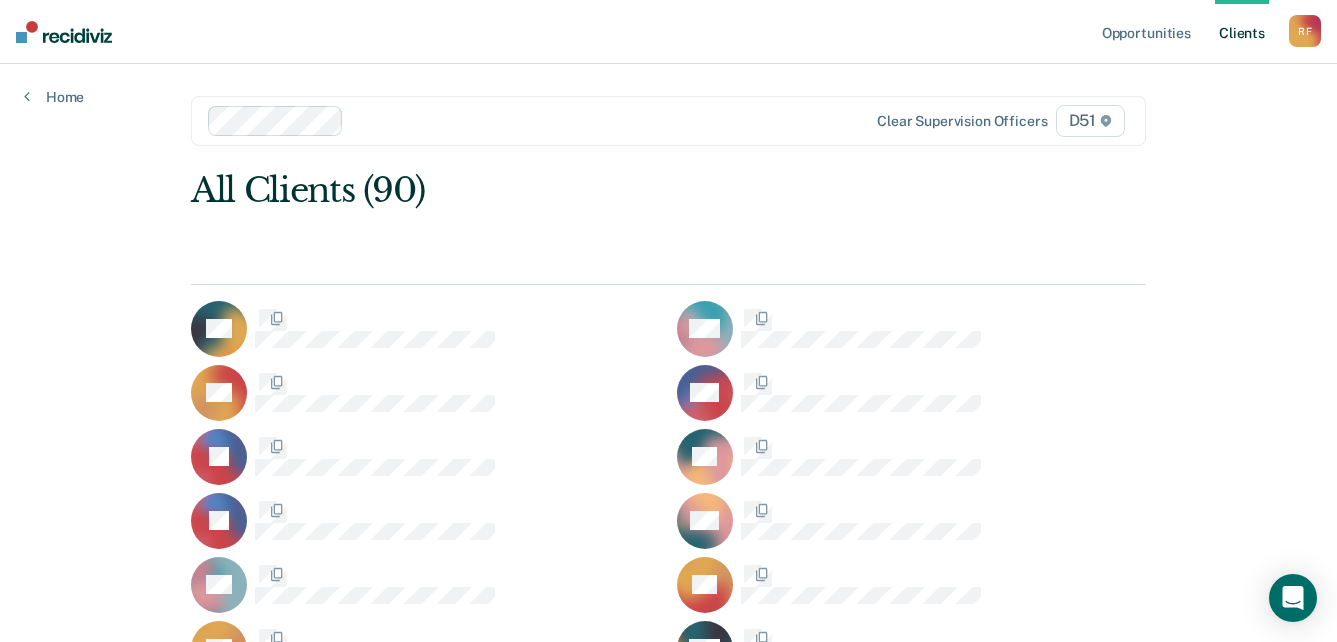 scroll, scrollTop: 2400, scrollLeft: 0, axis: vertical 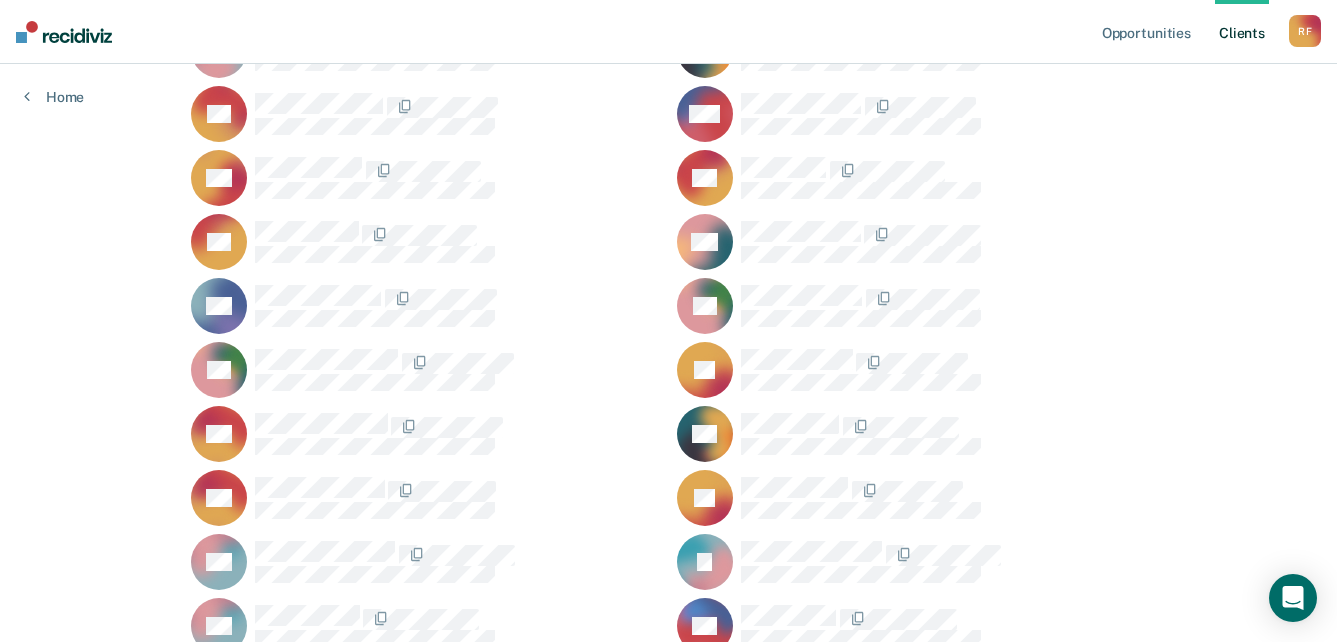 click on "[FIRST_INITIAL] [LAST_INITIAL]" at bounding box center (1305, 31) 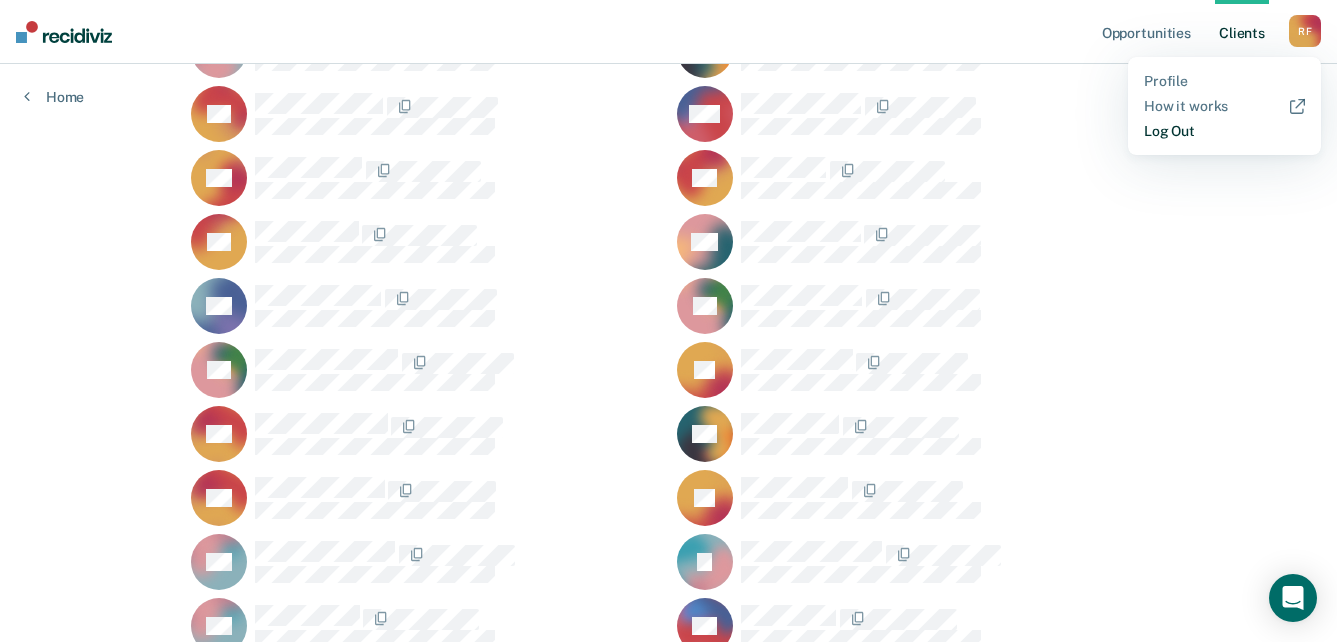click on "Log Out" at bounding box center (1224, 131) 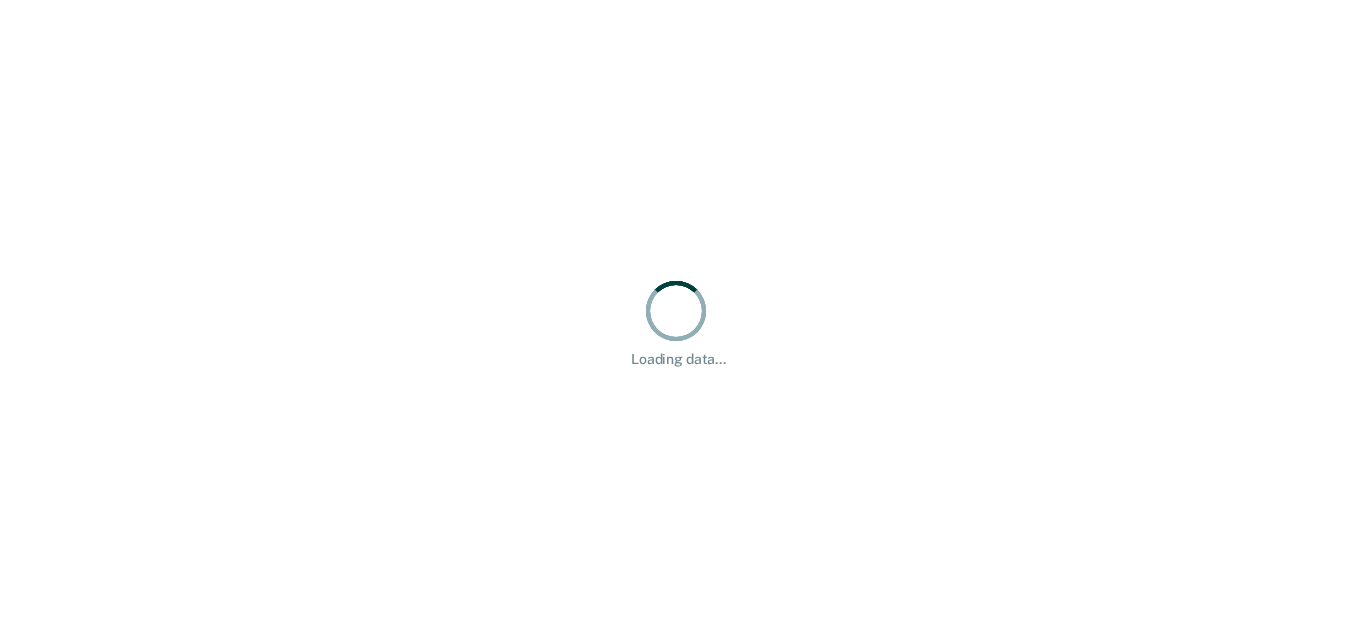 scroll, scrollTop: 0, scrollLeft: 0, axis: both 